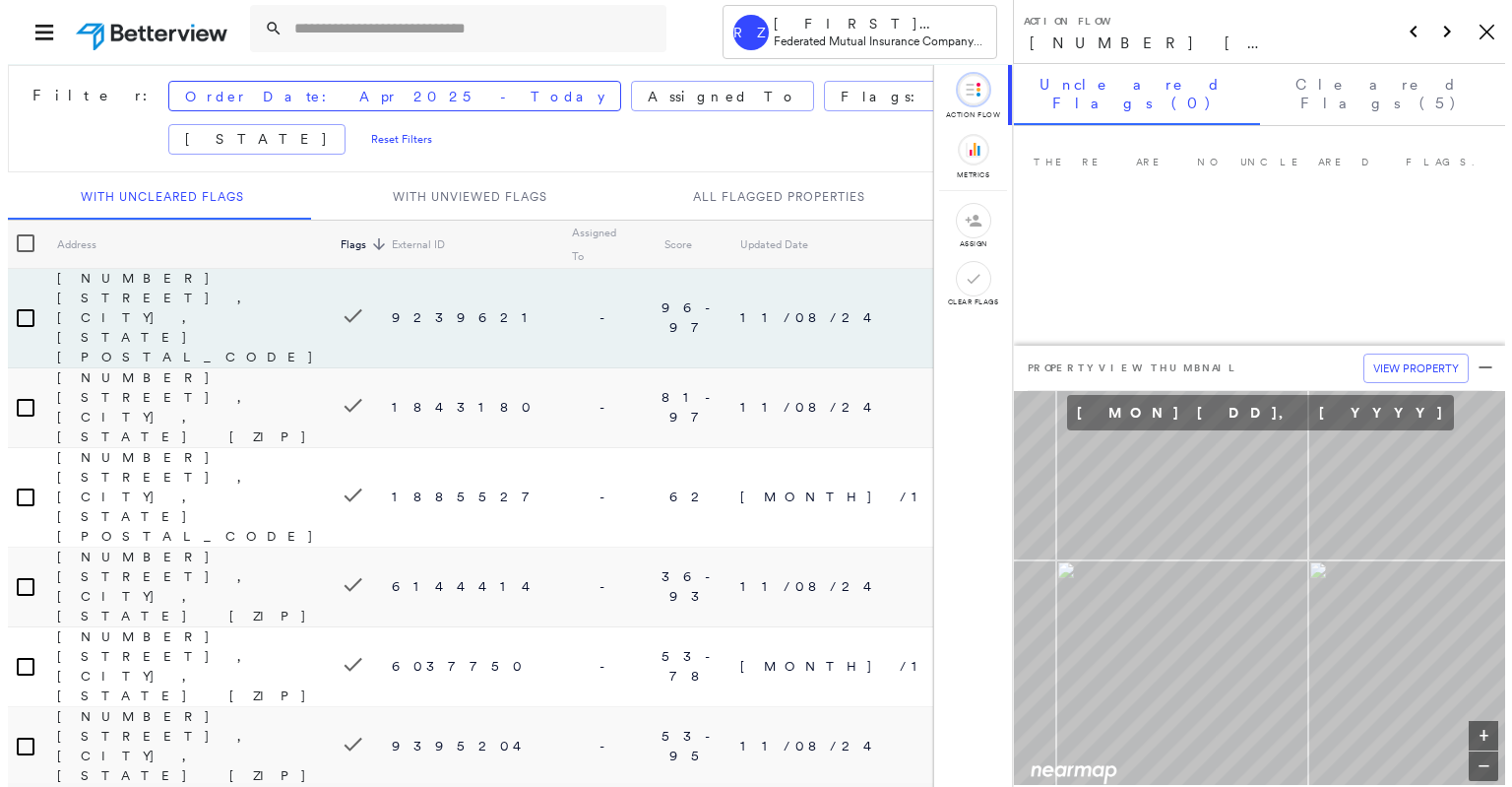 scroll, scrollTop: 0, scrollLeft: 0, axis: both 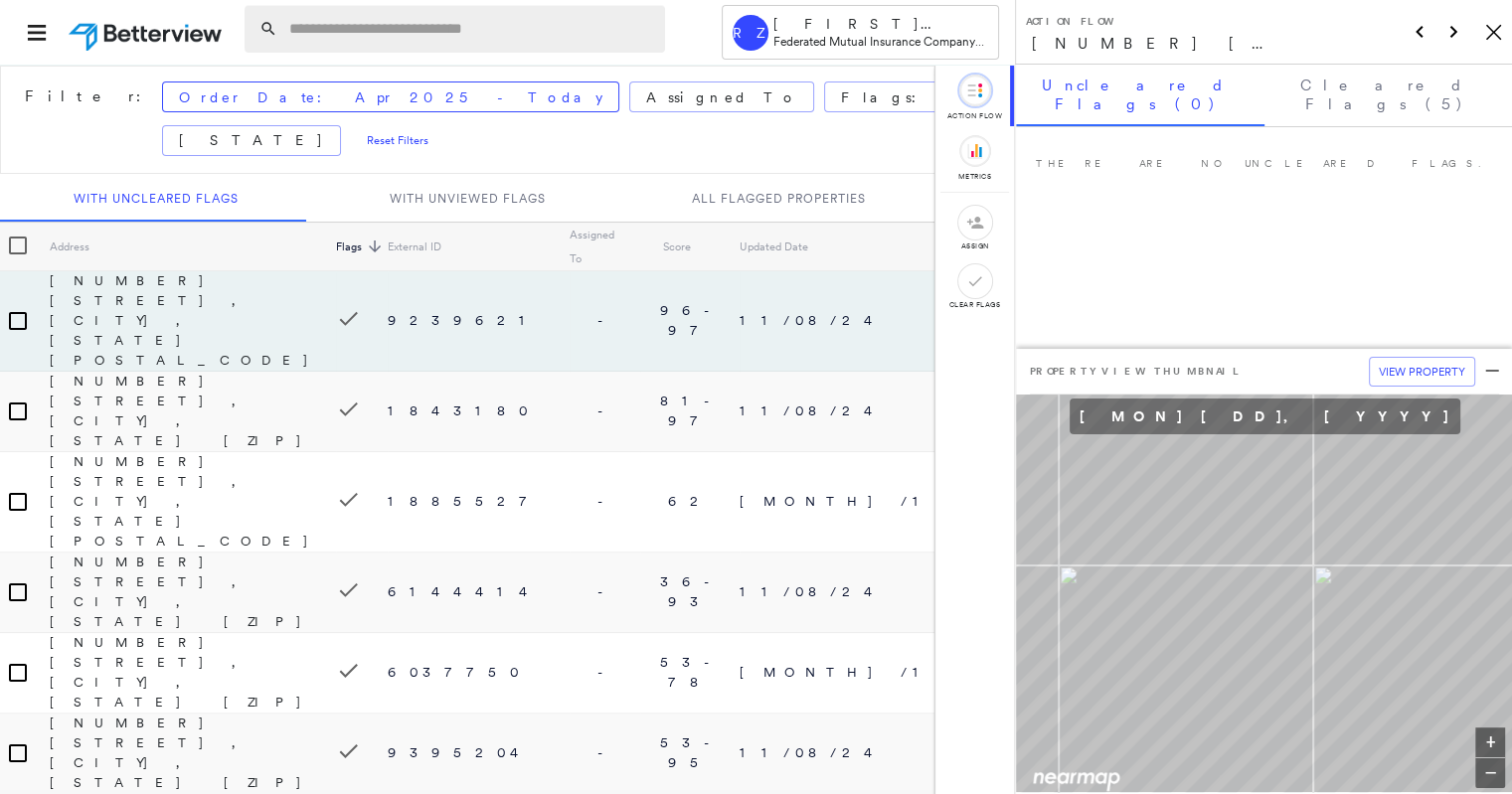 click at bounding box center (471, 29) 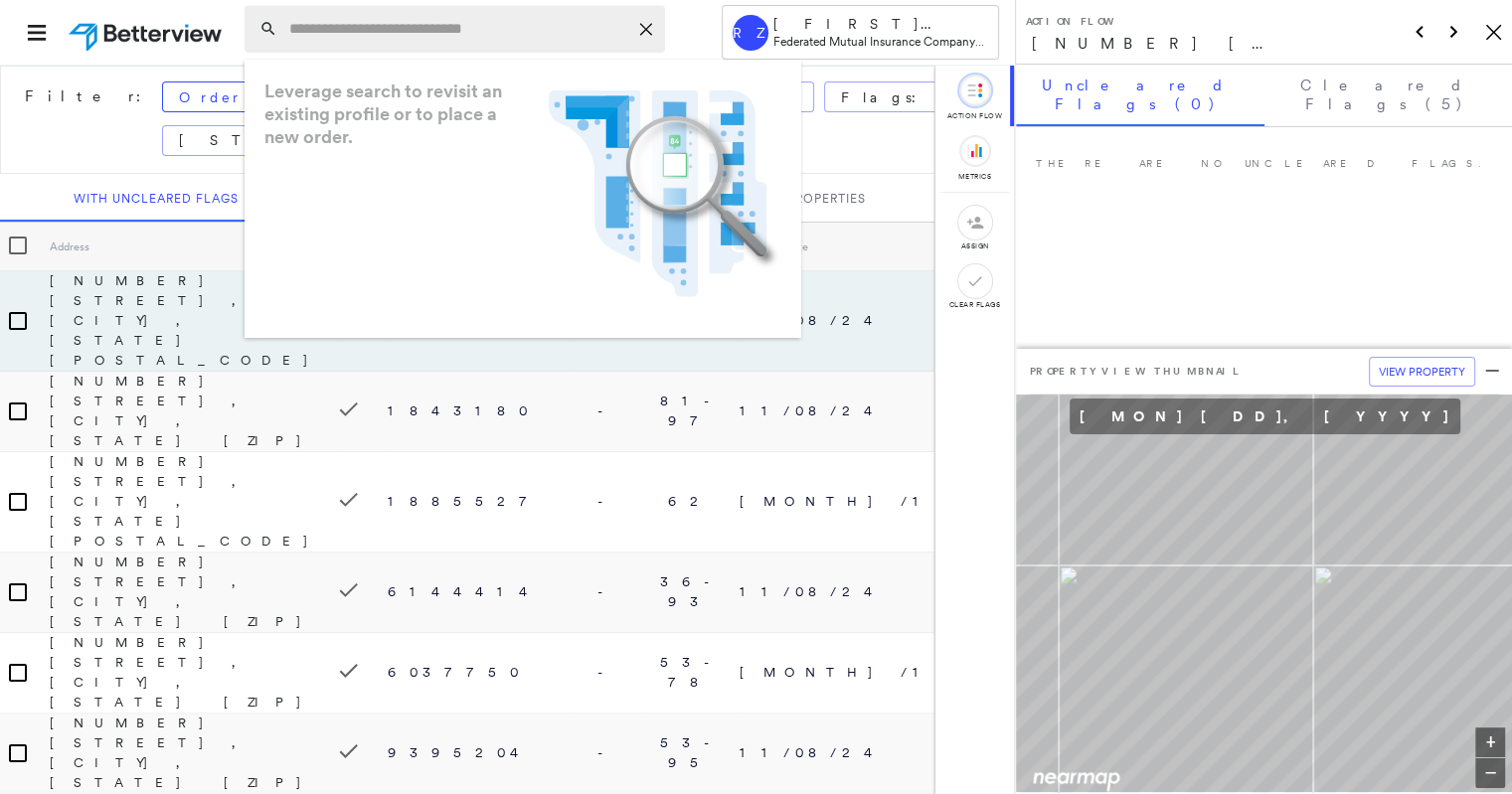 paste on "**********" 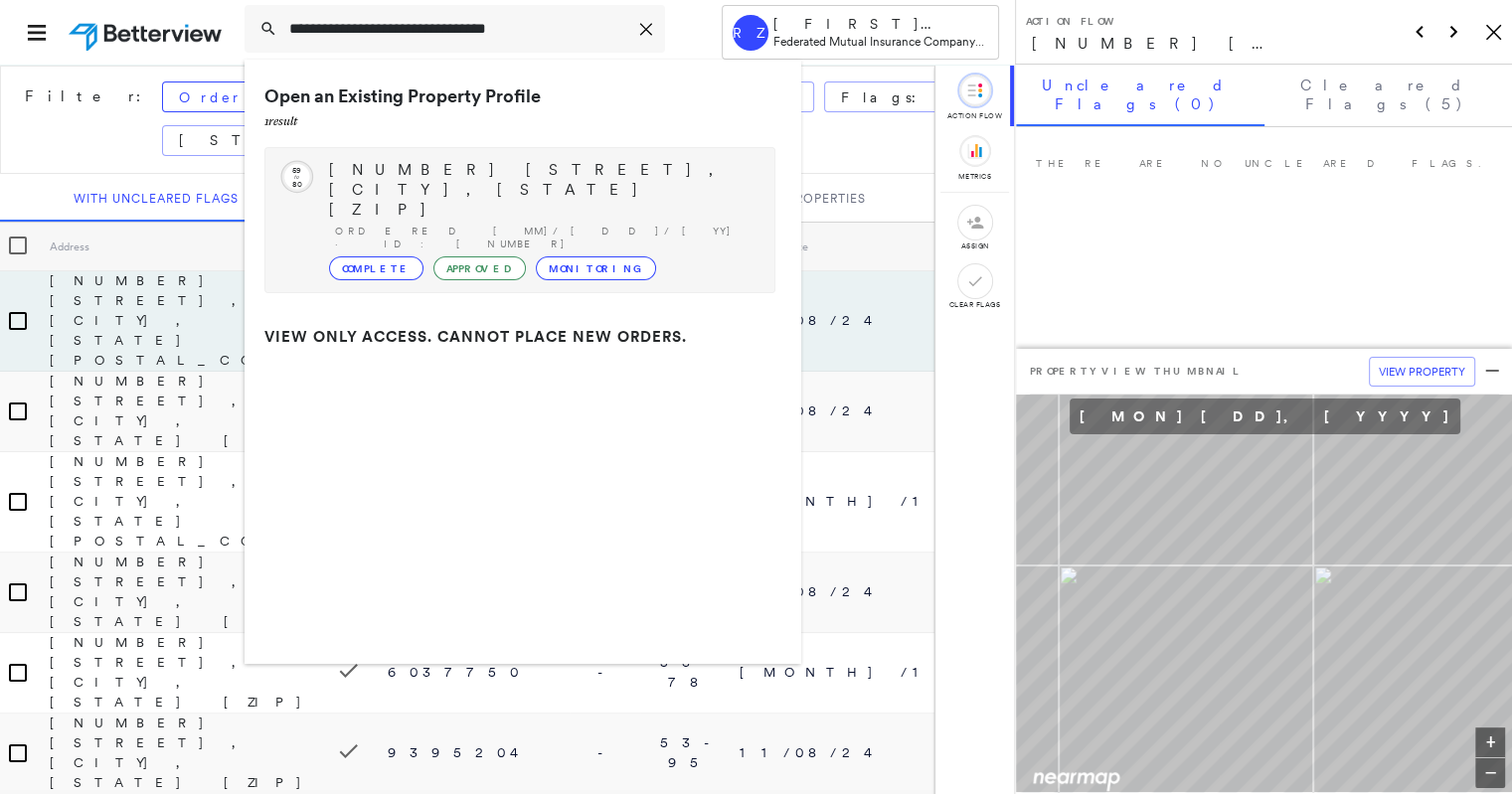 type on "**********" 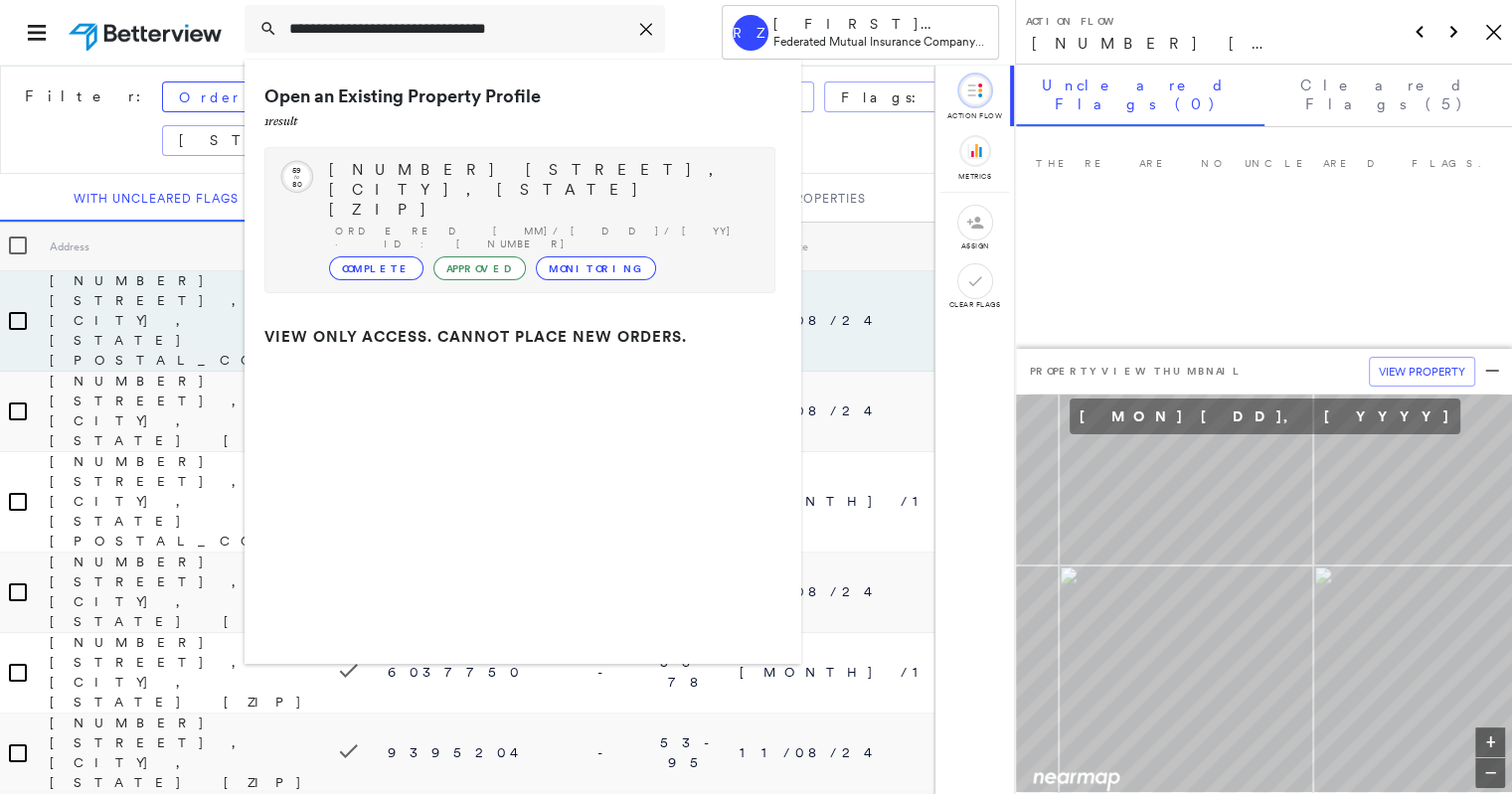 click on "[NUMBER] [STREET], [CITY], [STATE] [ZIP]" at bounding box center (542, 190) 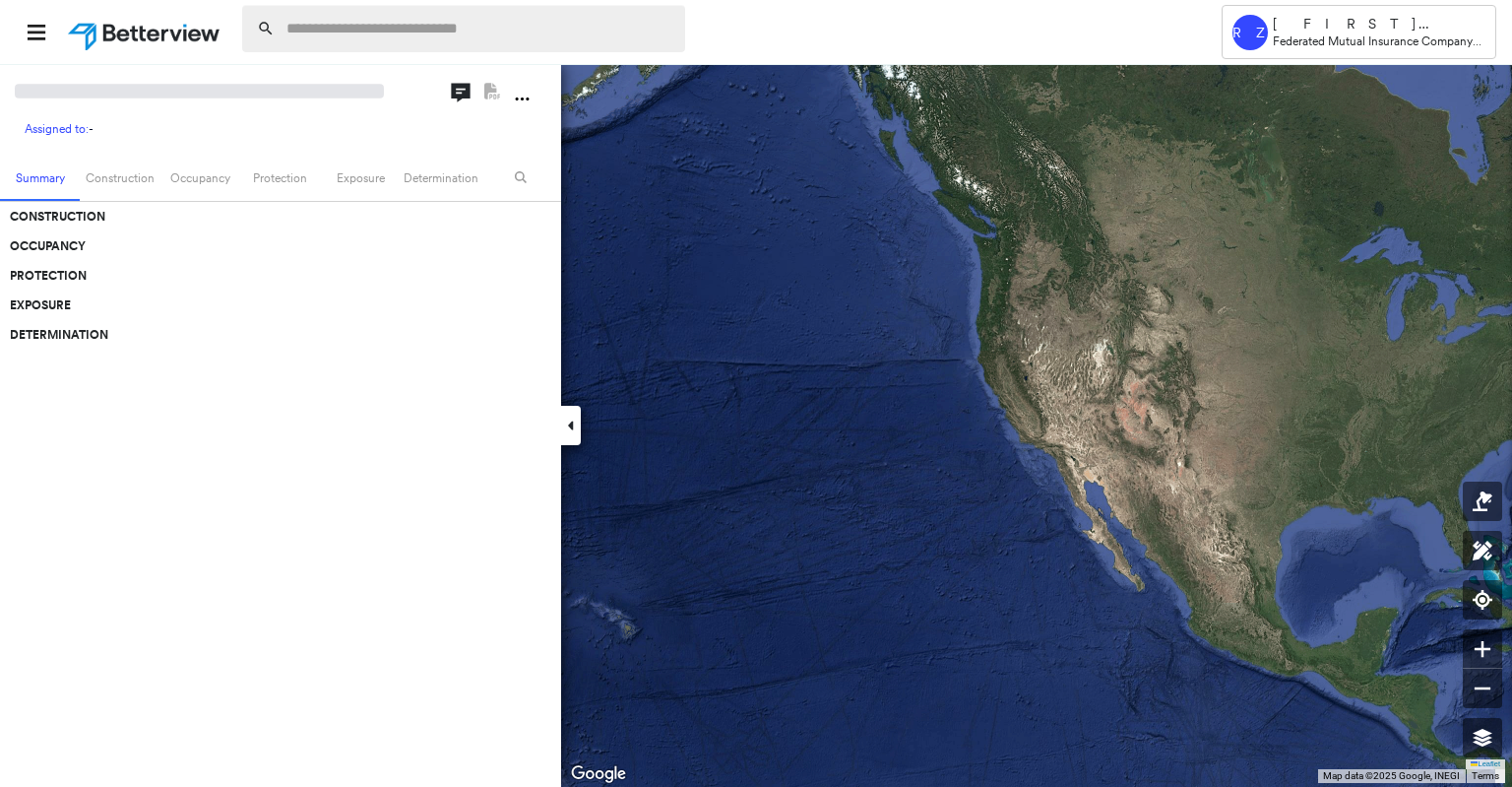 click at bounding box center [479, 29] 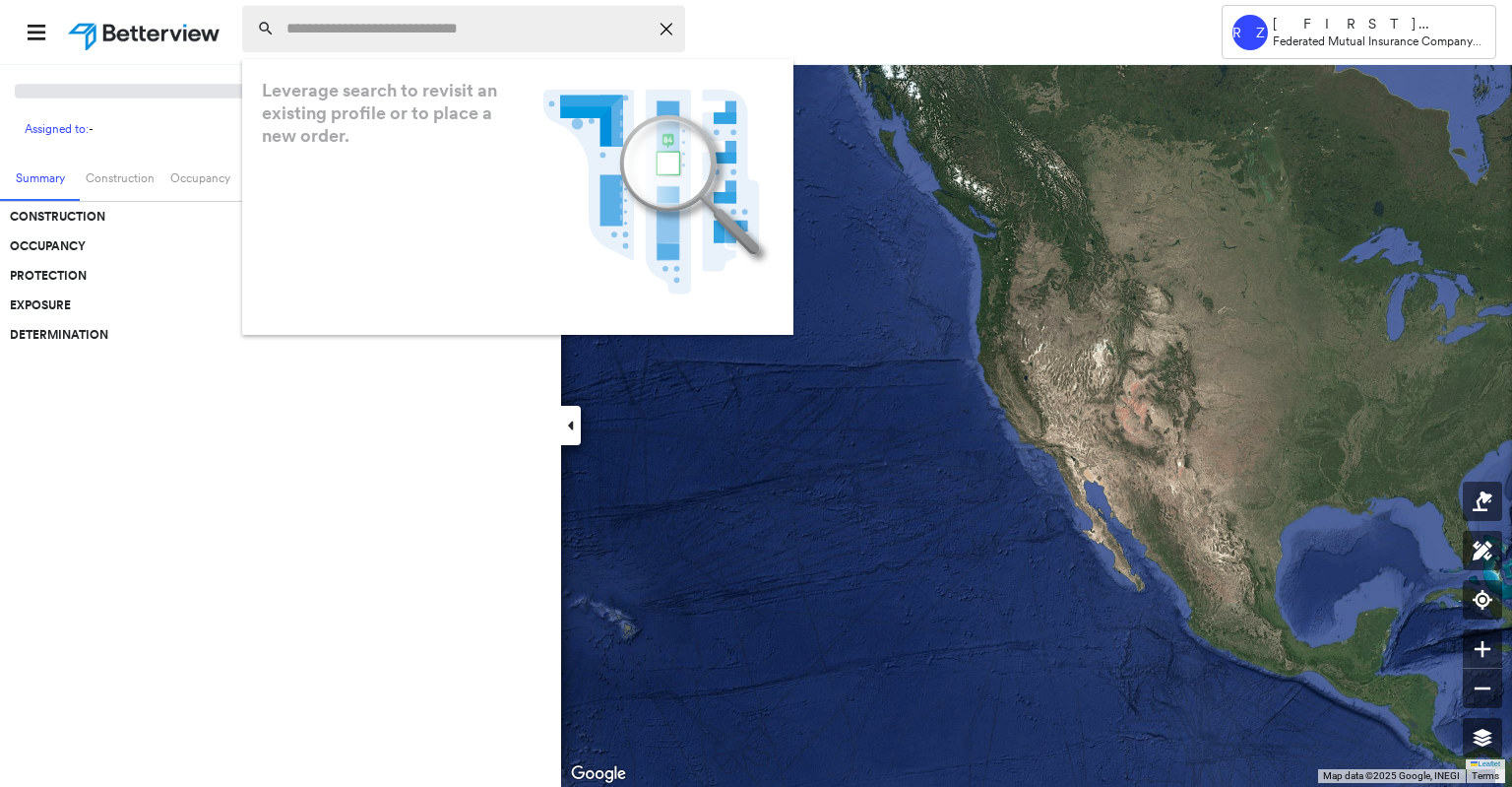 paste on "**********" 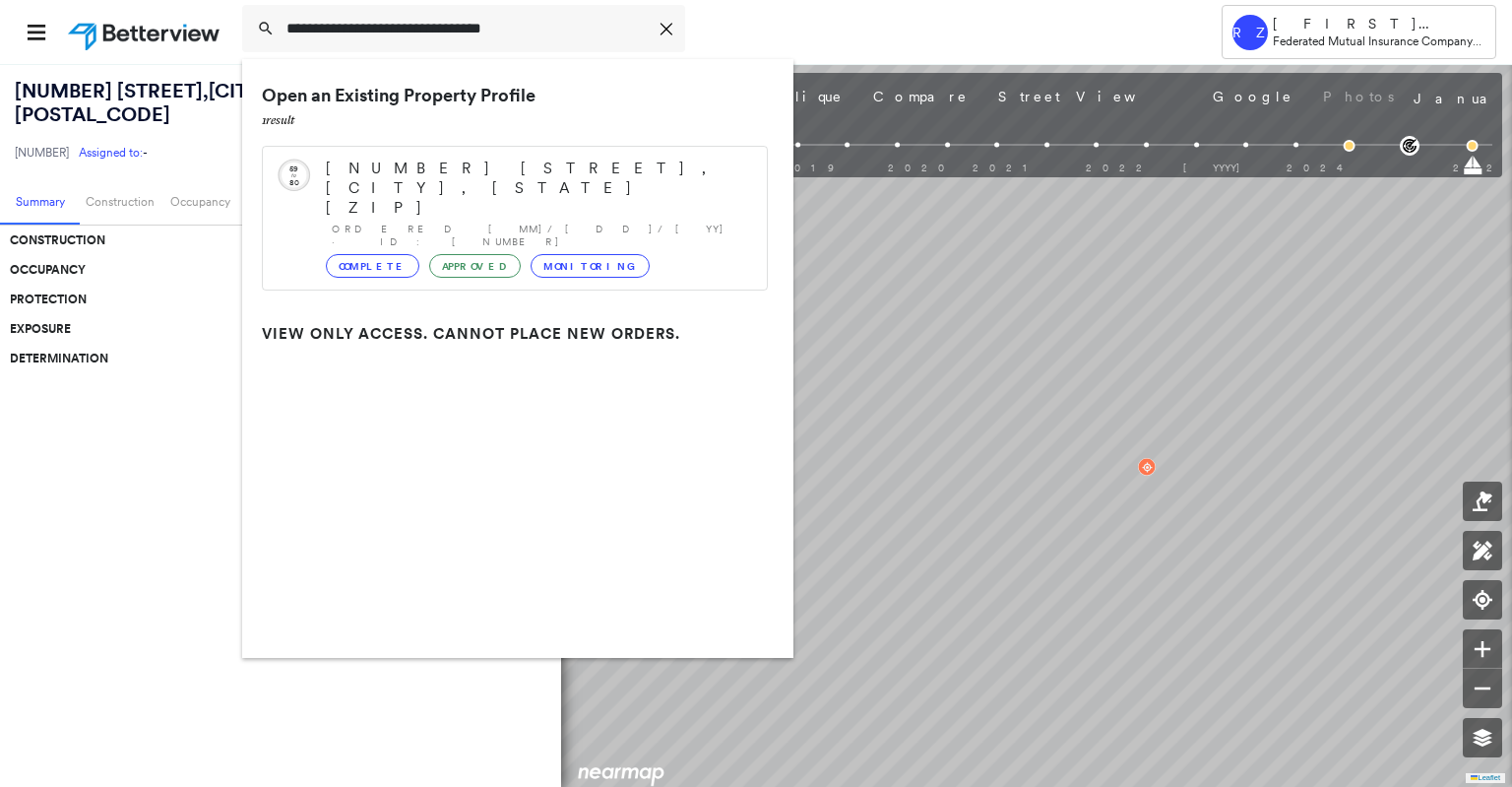 type on "**********" 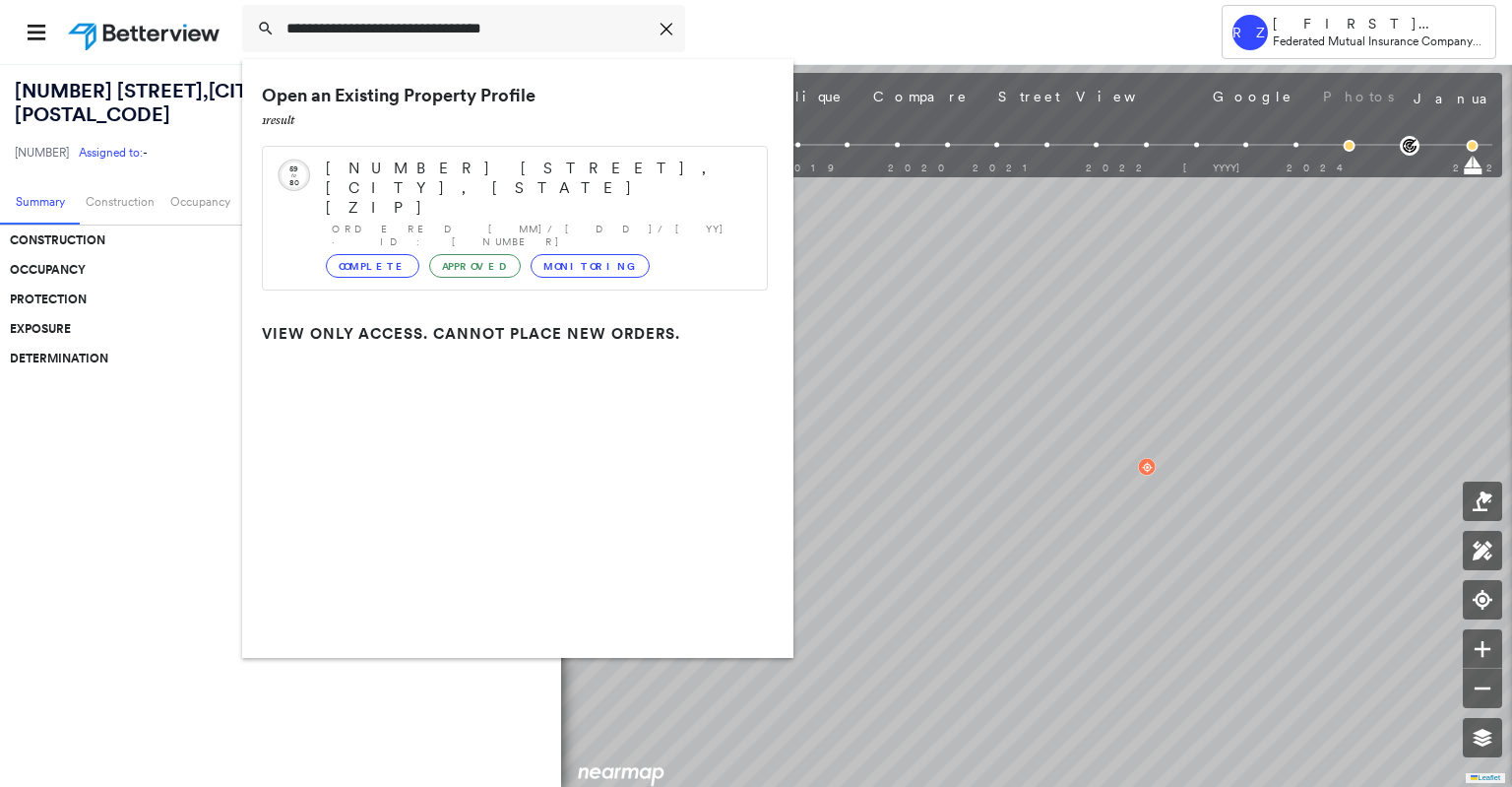 click on "Circled Text Icon 59 to 80 6701 Rosedale Hwy, Bakersfield, CA 93308-5827 Ordered 11/08/24 · ID: 1899372 Complete Approved Monitoring View Only Access. Cannot Place New Orders." at bounding box center (704, 32) 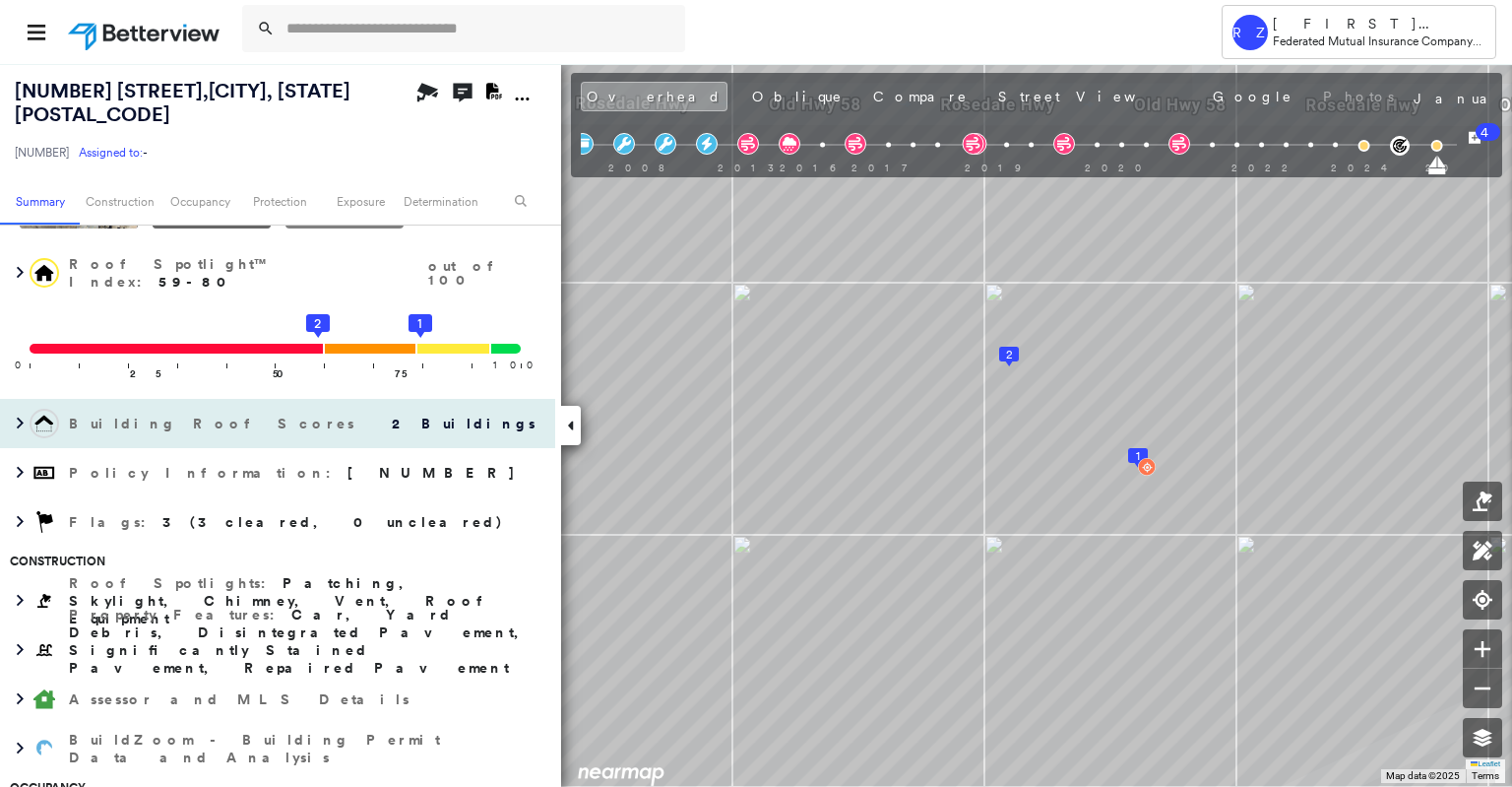 scroll, scrollTop: 134, scrollLeft: 0, axis: vertical 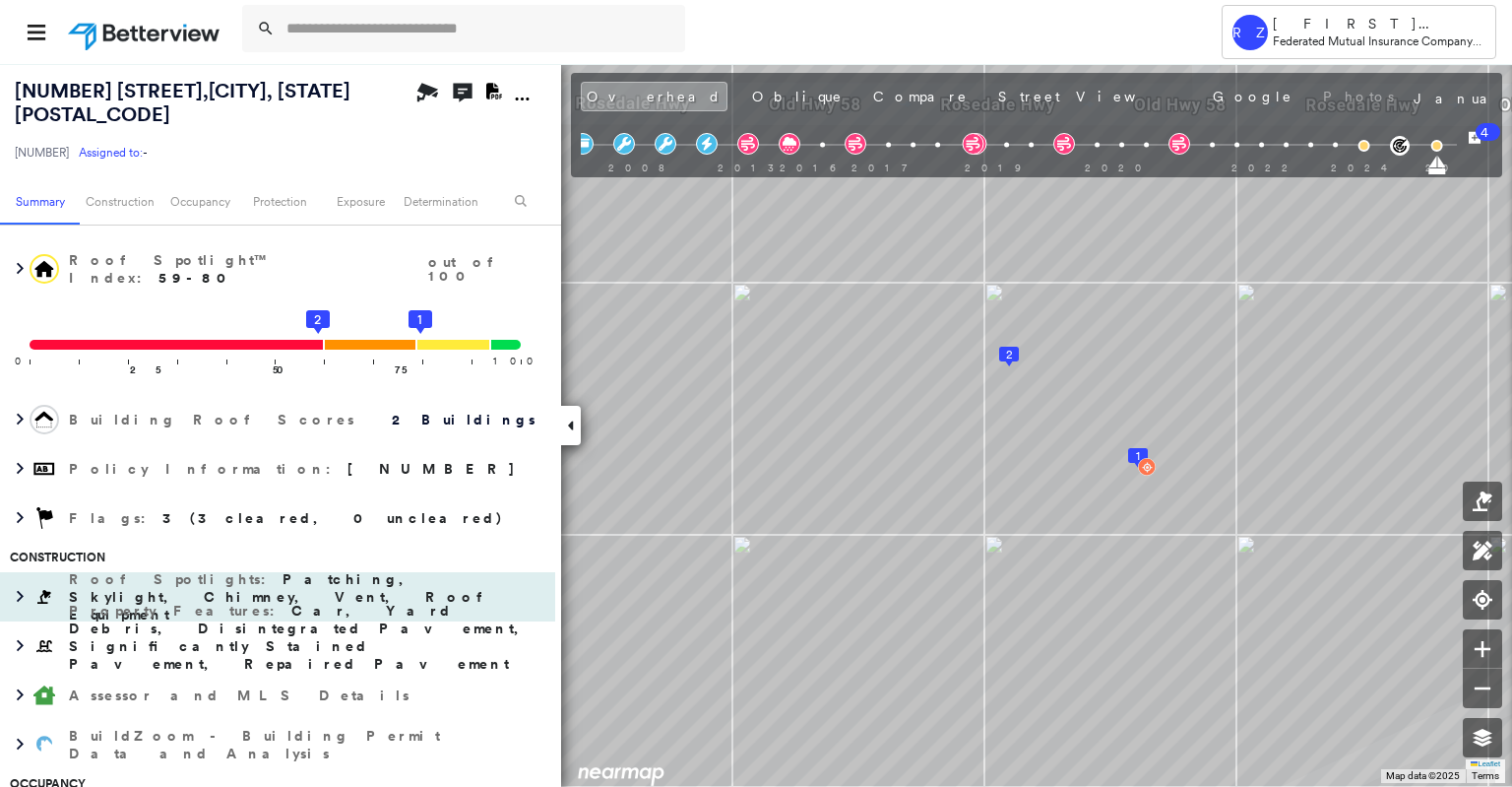click on "Roof Spotlights :  Patching, Skylight, Chimney, Vent, Roof Equipment" at bounding box center (278, 597) 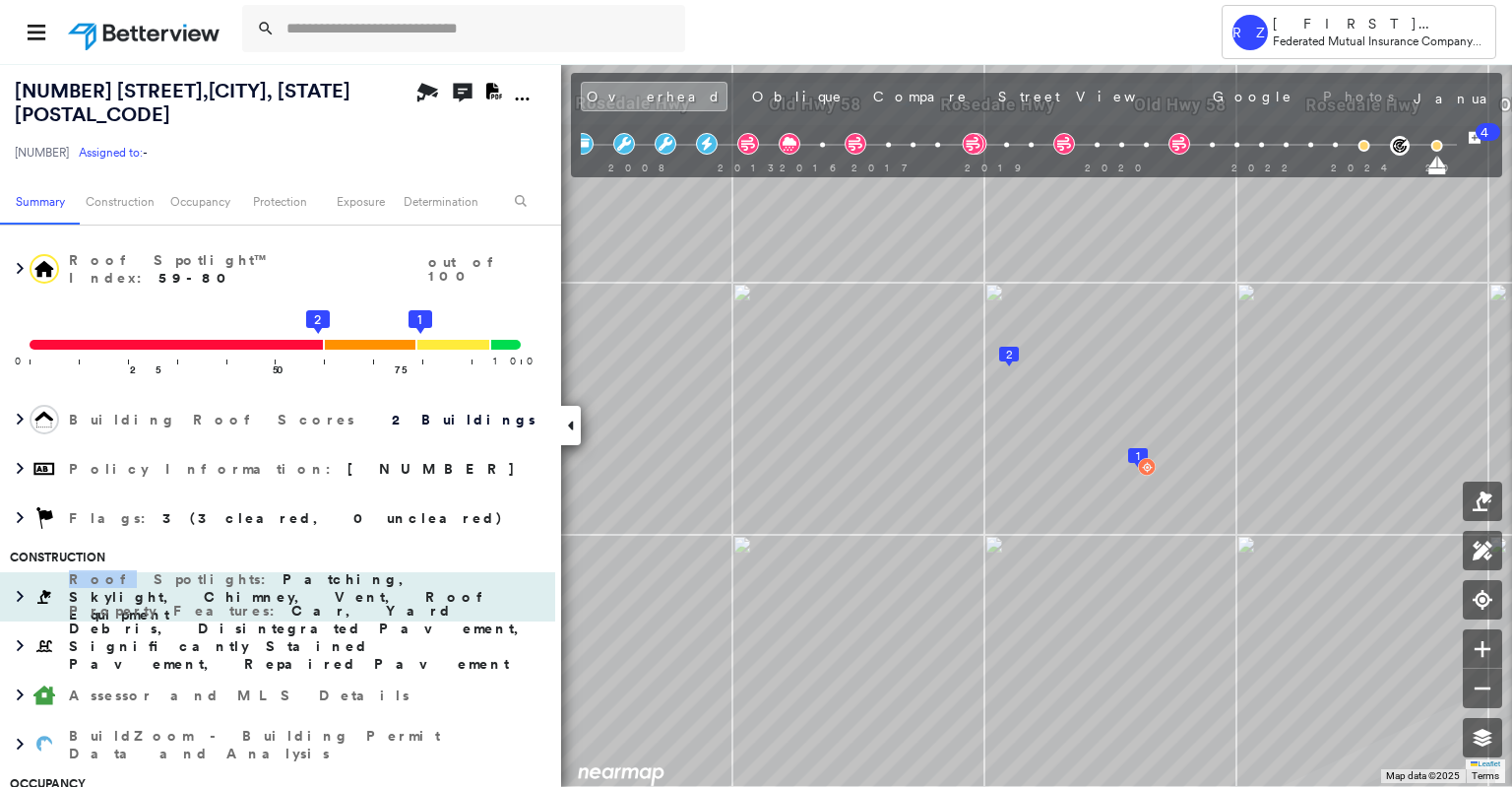click on "Roof Spotlights :  Patching, Skylight, Chimney, Vent, Roof Equipment" at bounding box center [278, 597] 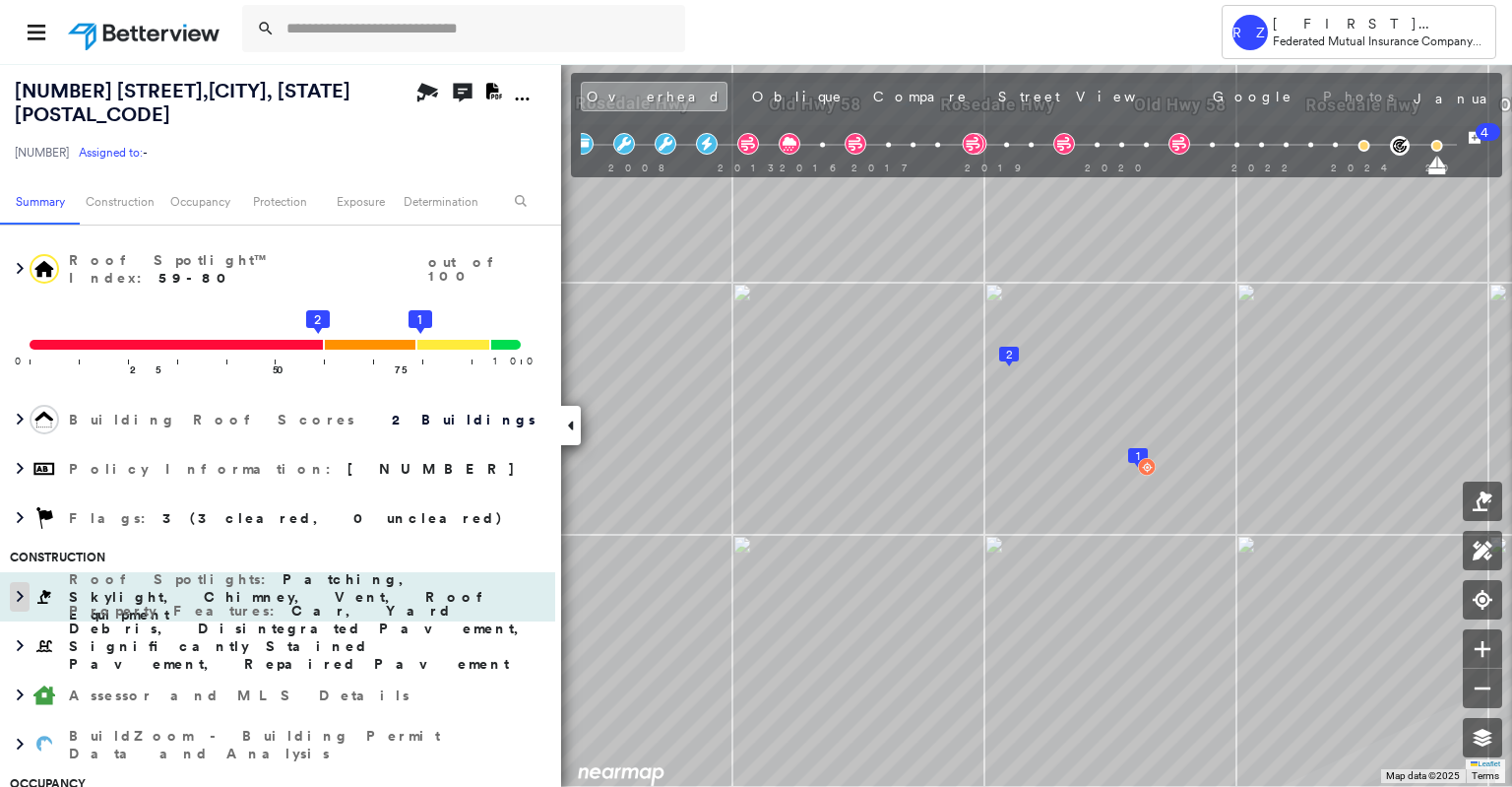 click at bounding box center (20, 597) 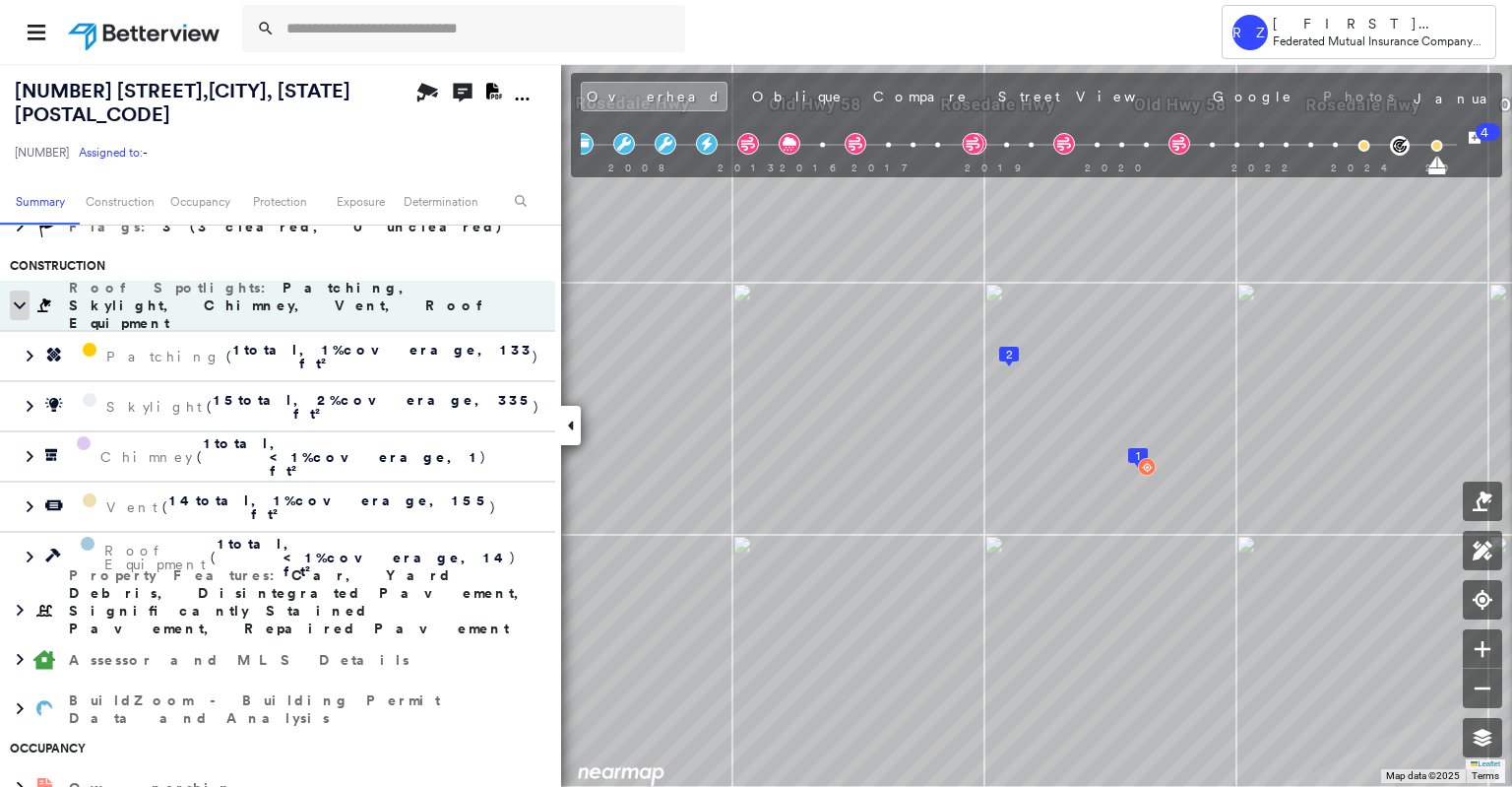 scroll, scrollTop: 426, scrollLeft: 0, axis: vertical 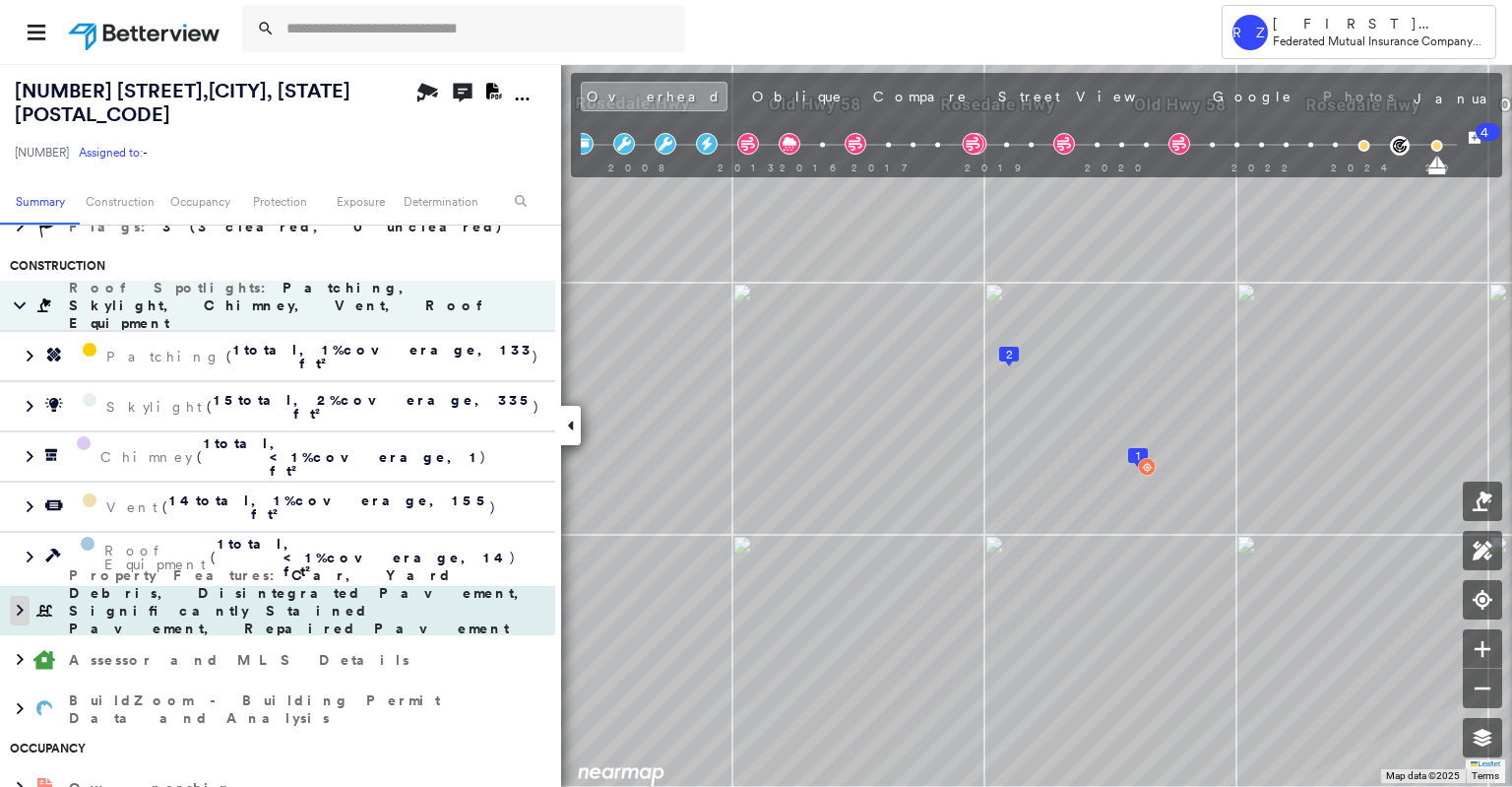 click at bounding box center [20, 611] 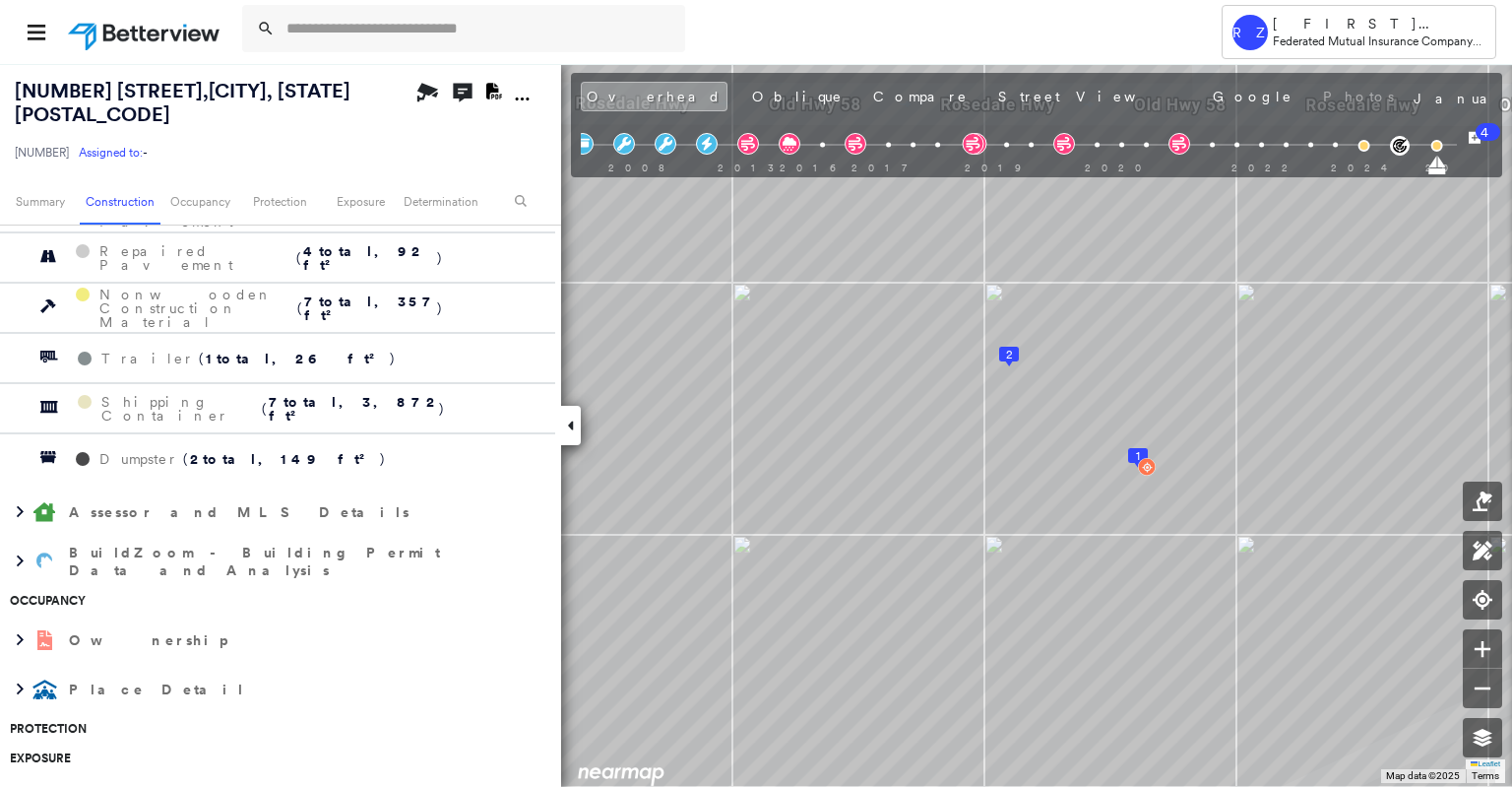 scroll, scrollTop: 1032, scrollLeft: 0, axis: vertical 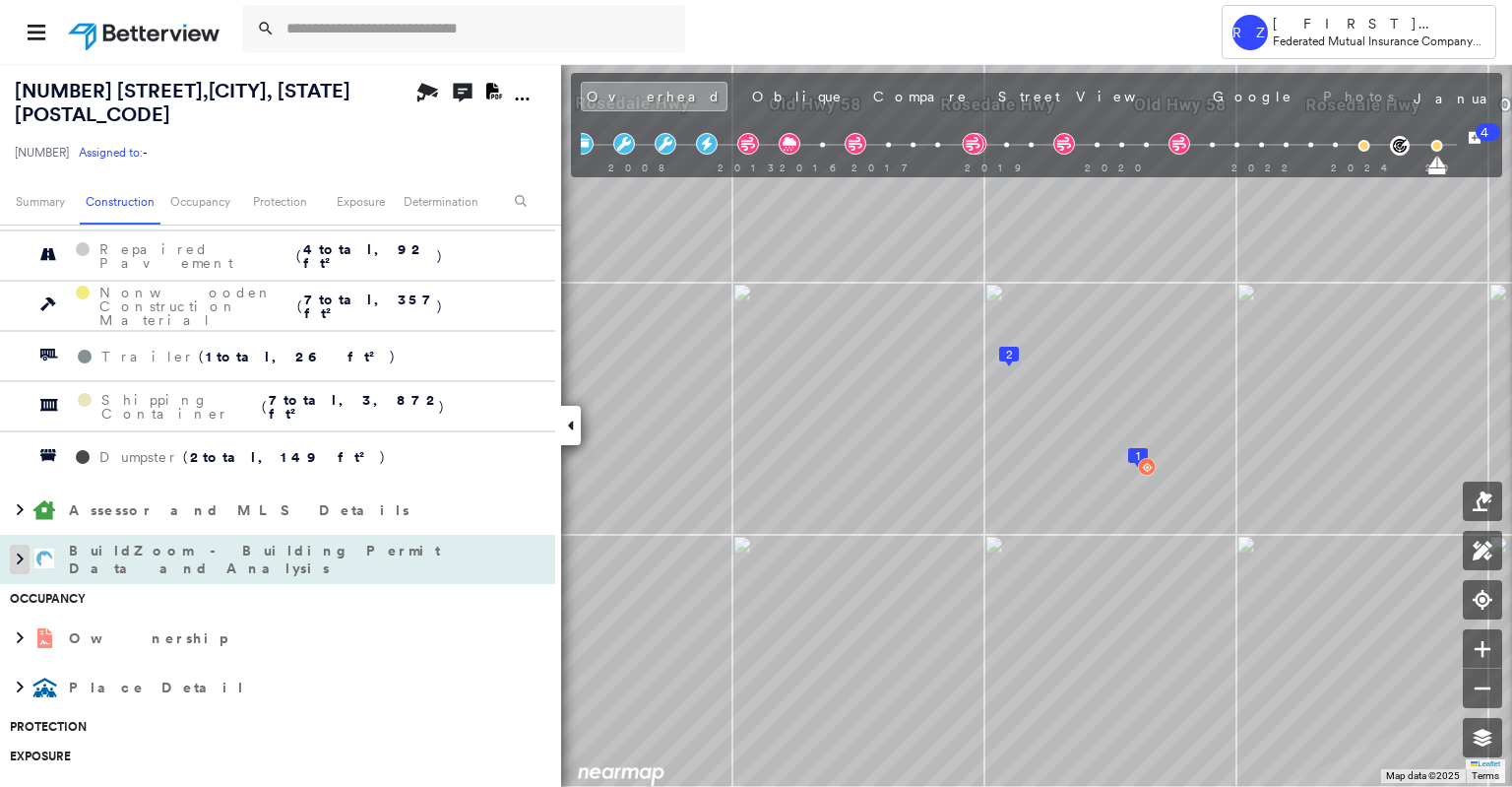 click at bounding box center [20, 559] 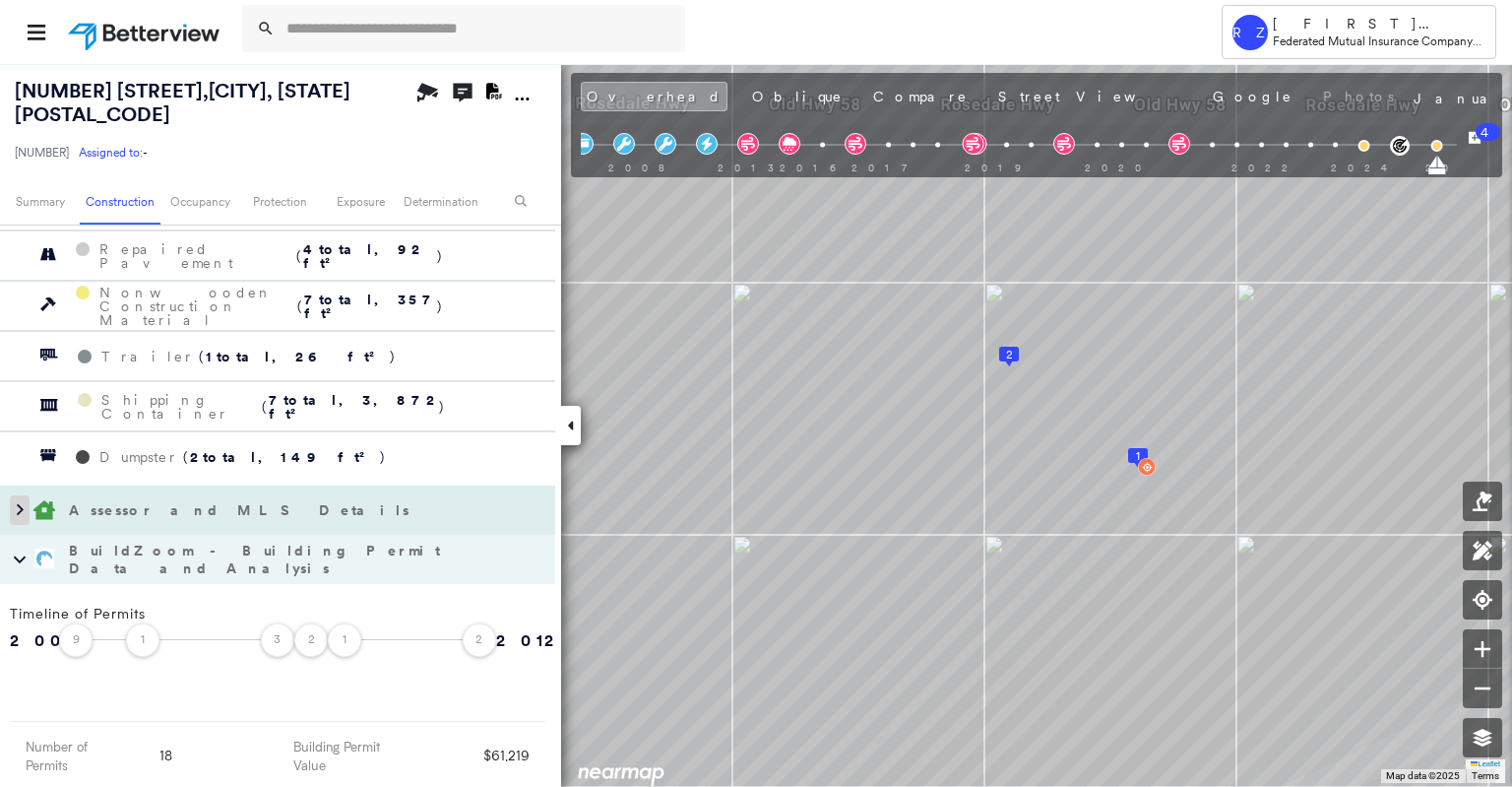 click at bounding box center (20, 510) 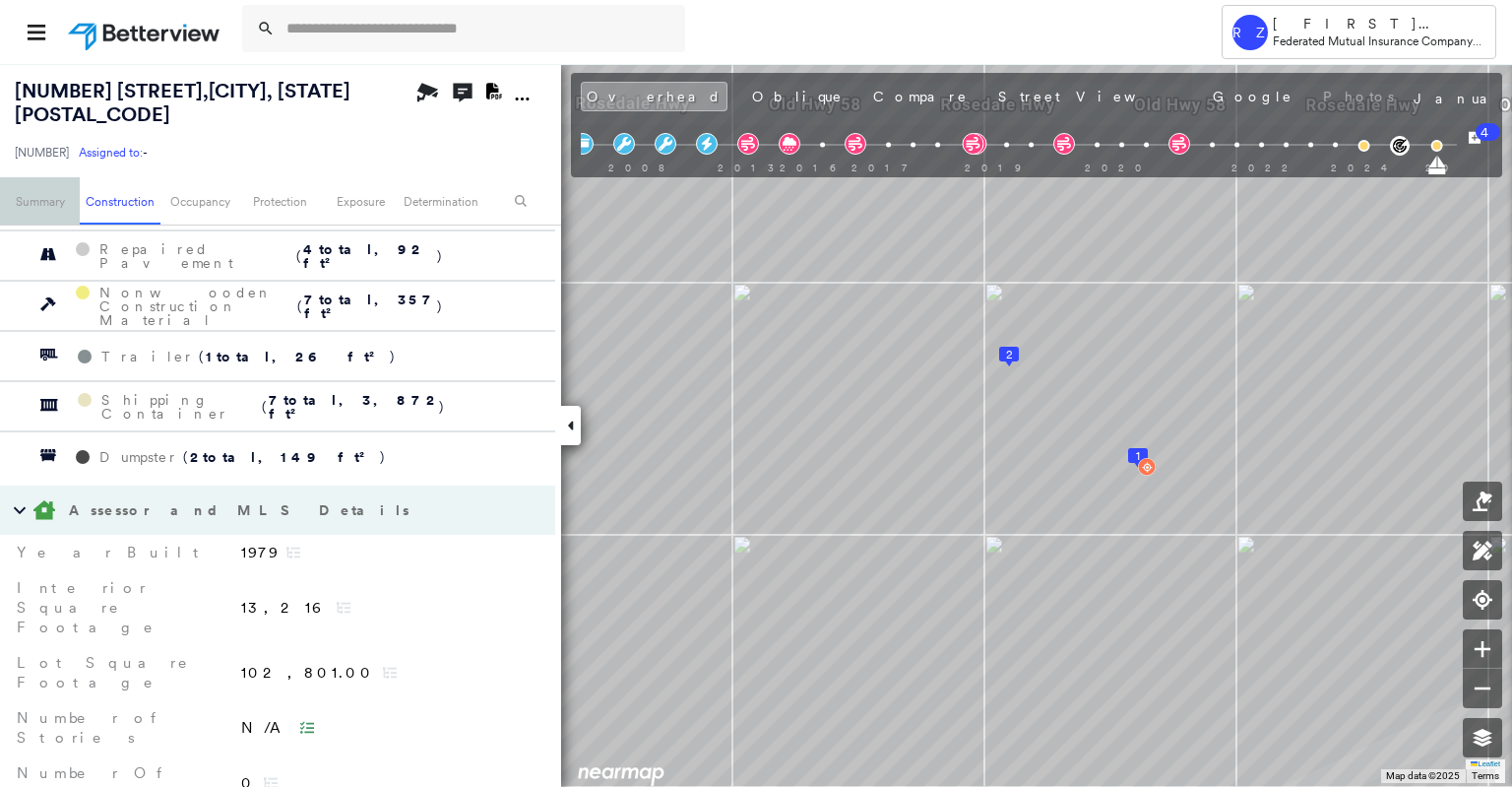 drag, startPoint x: 47, startPoint y: 200, endPoint x: 61, endPoint y: 208, distance: 16.124515 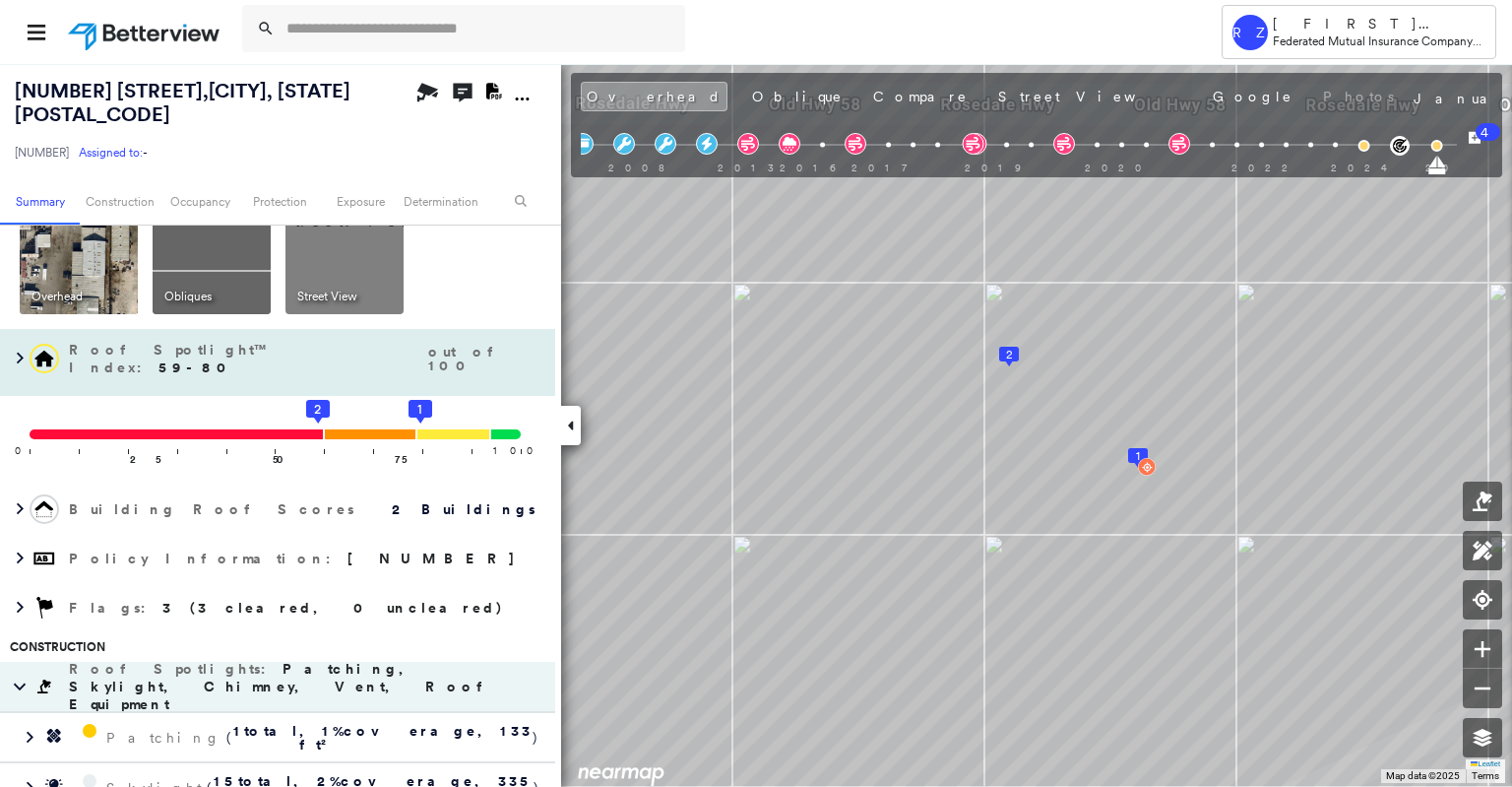 scroll, scrollTop: 34, scrollLeft: 0, axis: vertical 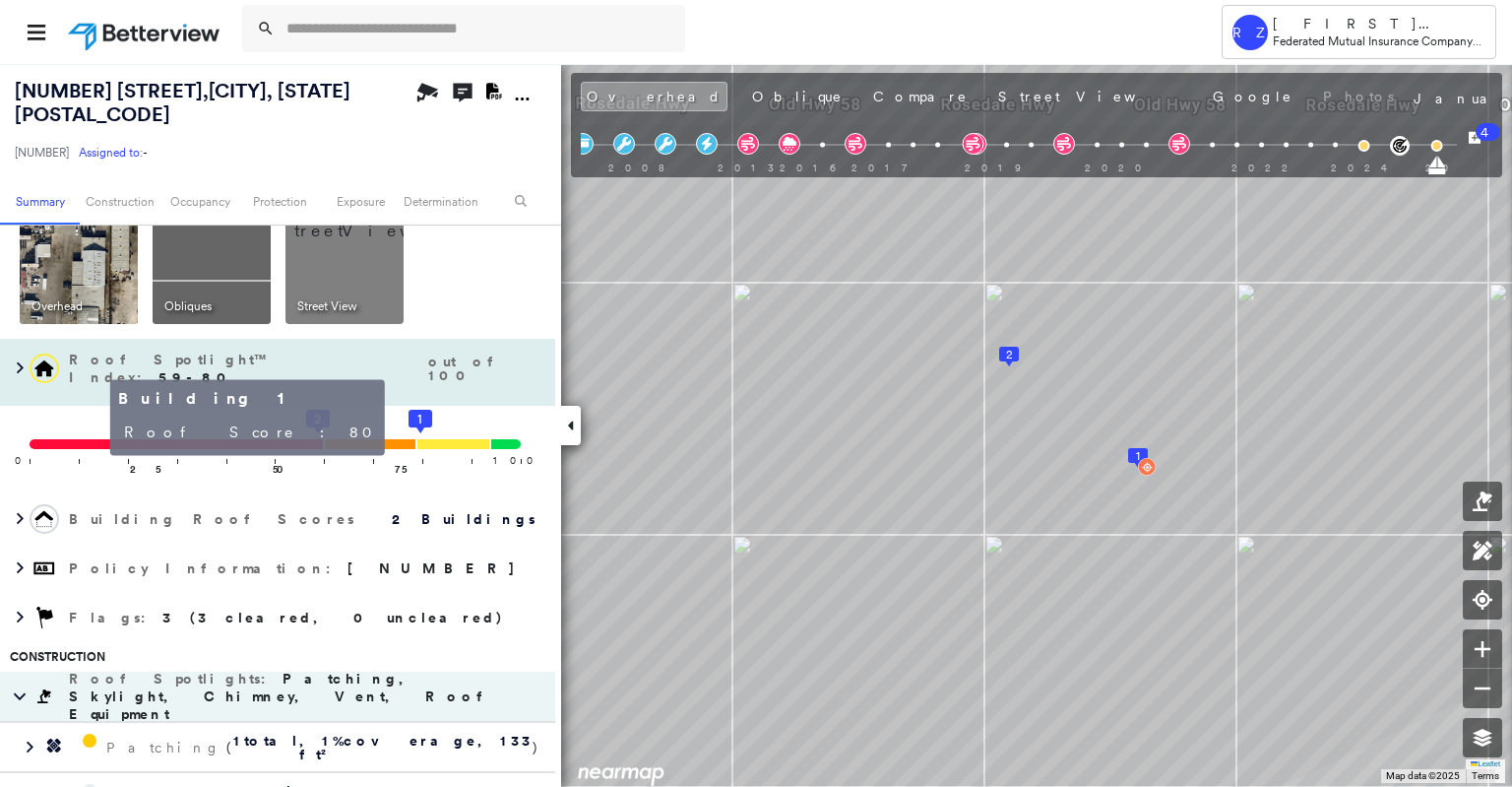 click on "1" at bounding box center [419, 420] 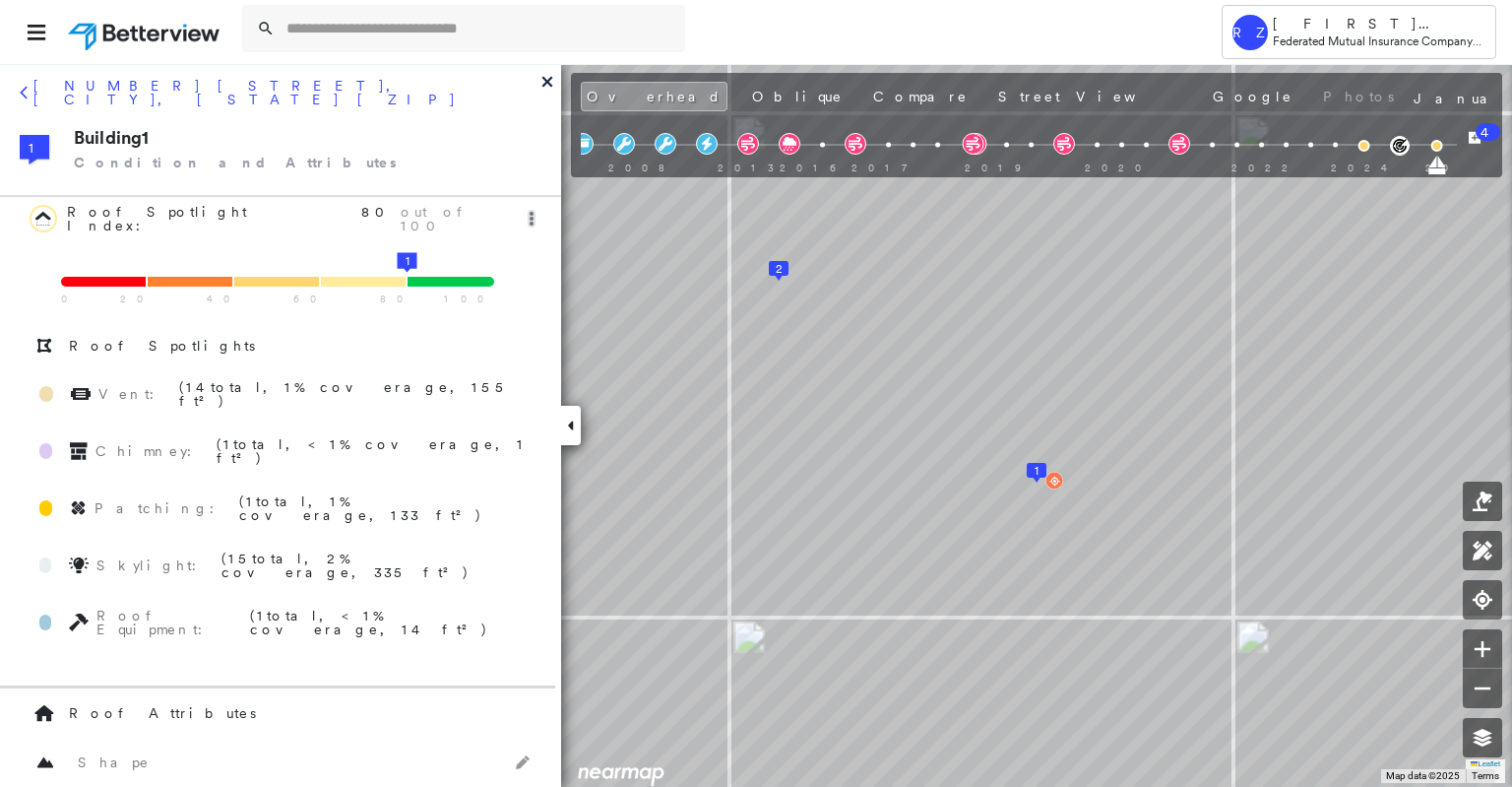 click on "1" at bounding box center [408, 260] 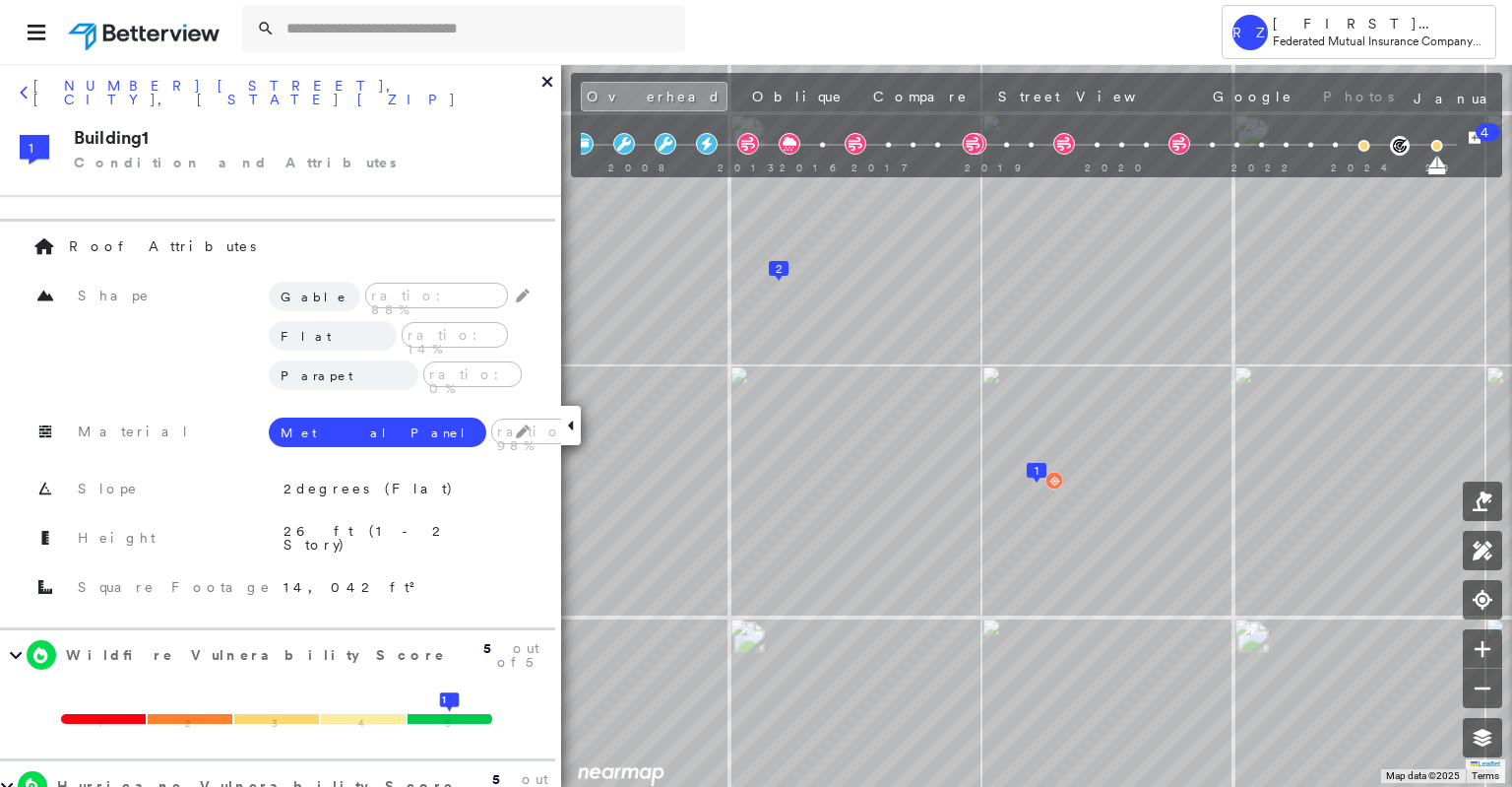 scroll, scrollTop: 477, scrollLeft: 0, axis: vertical 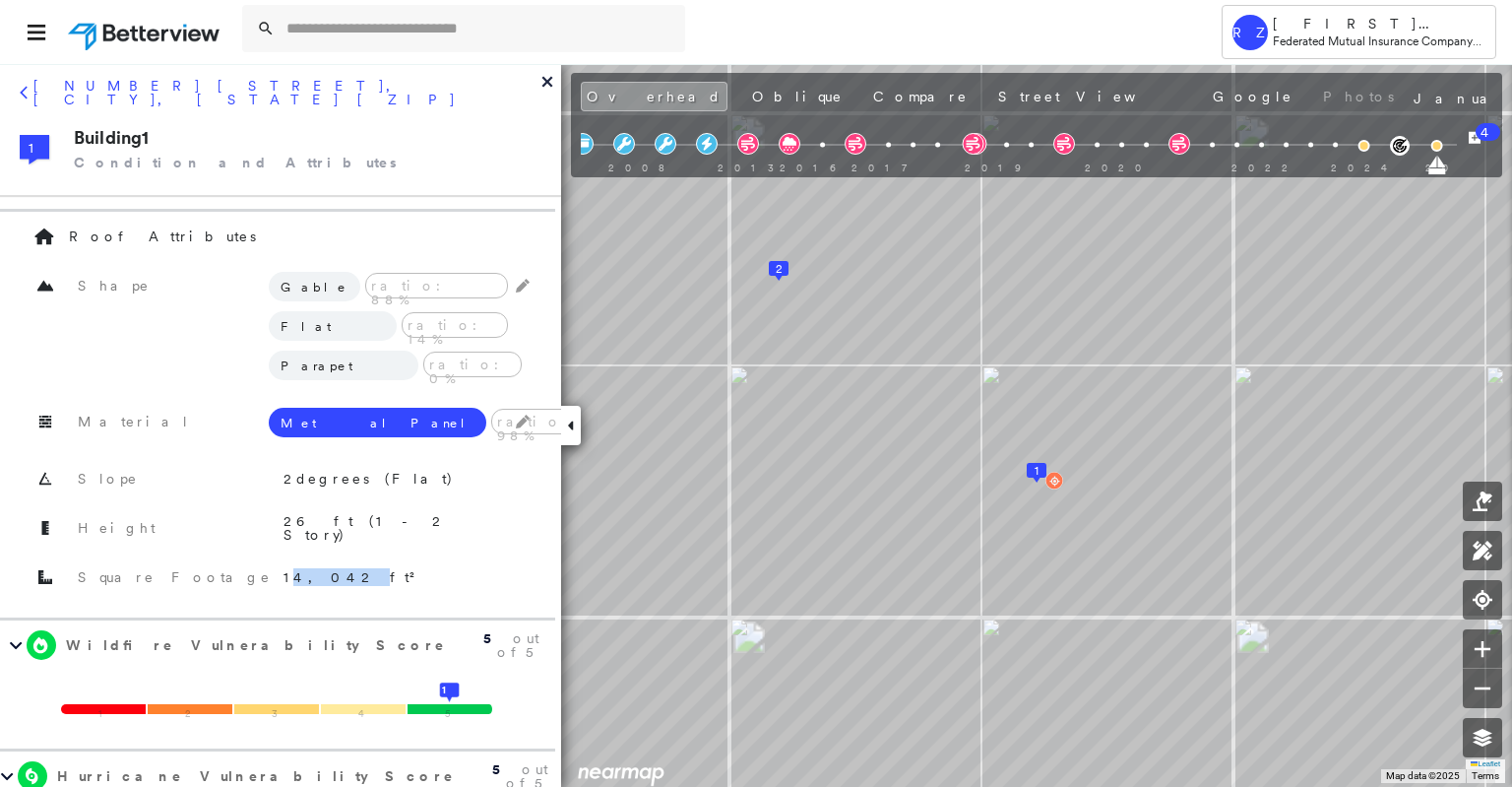 drag, startPoint x: 286, startPoint y: 525, endPoint x: 325, endPoint y: 529, distance: 39.20459 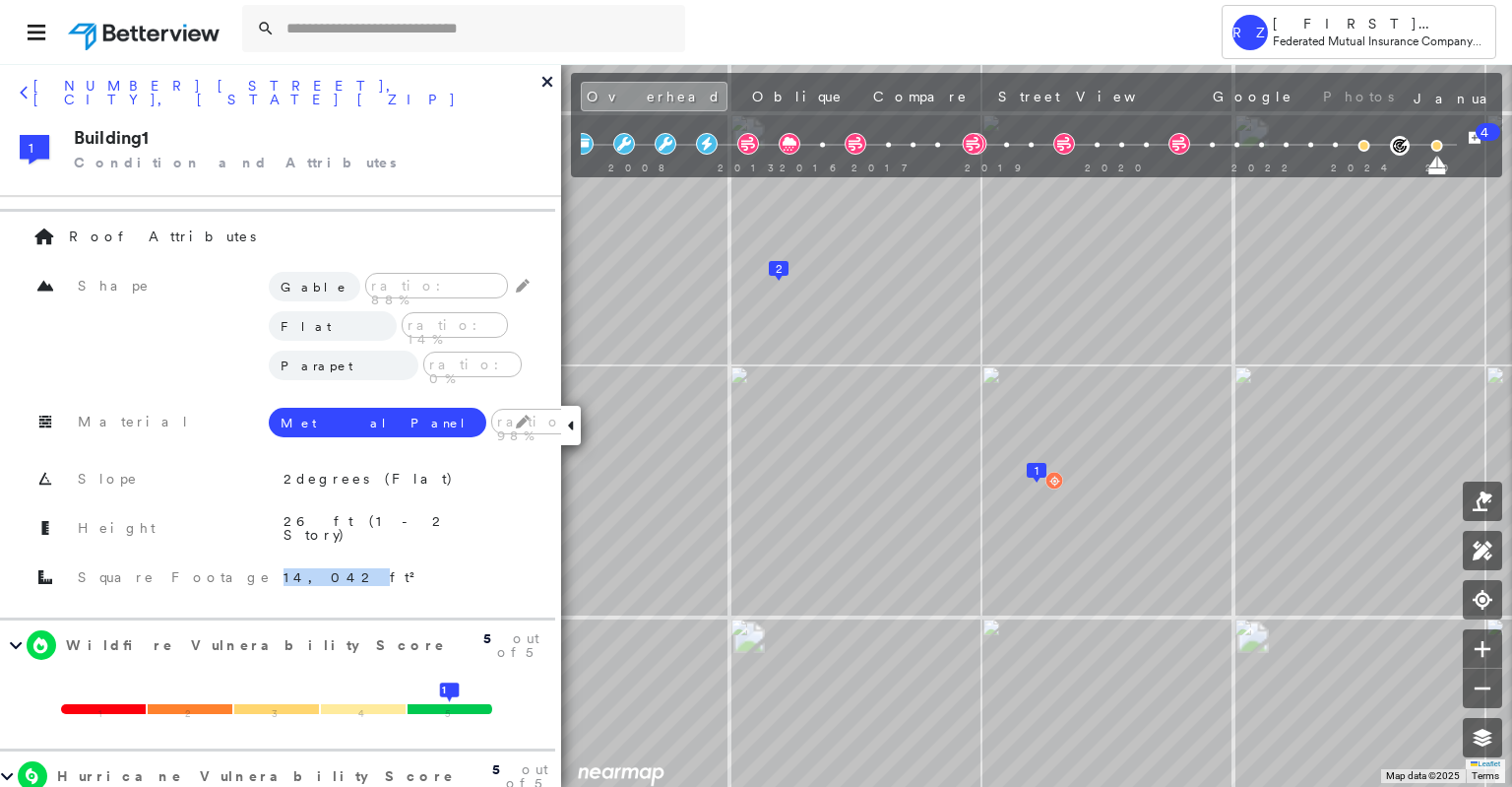 drag, startPoint x: 284, startPoint y: 523, endPoint x: 325, endPoint y: 526, distance: 41.10961 